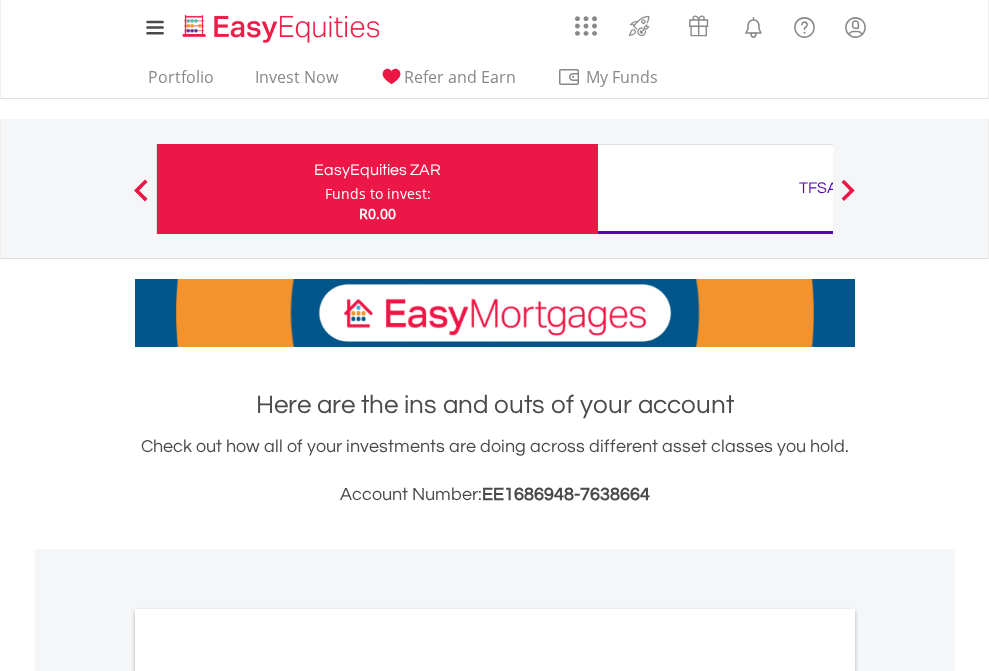 scroll, scrollTop: 0, scrollLeft: 0, axis: both 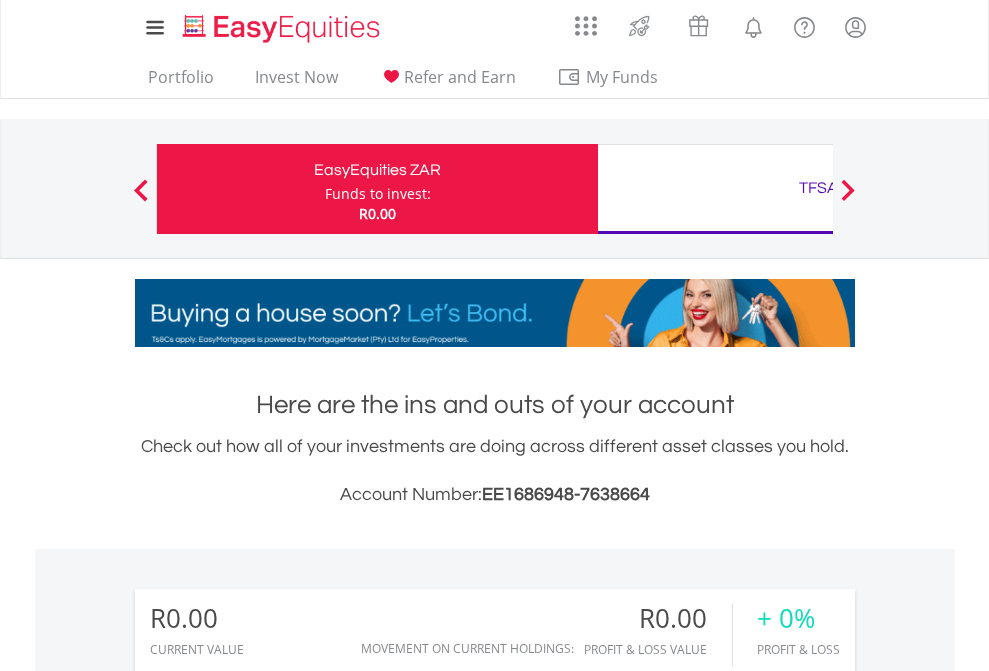 click on "Funds to invest:" at bounding box center (378, 194) 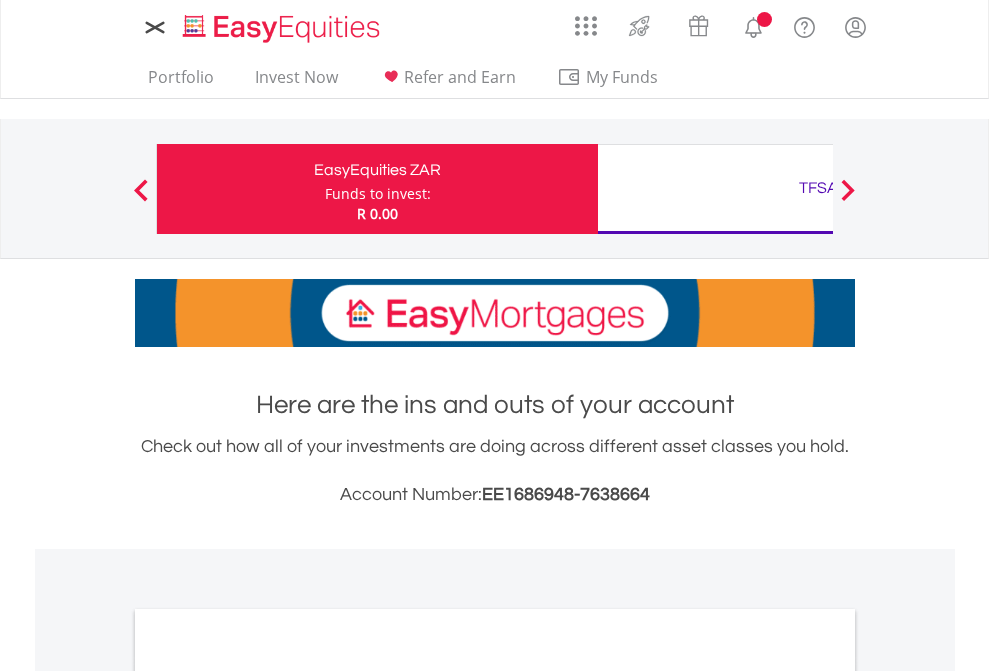 scroll, scrollTop: 0, scrollLeft: 0, axis: both 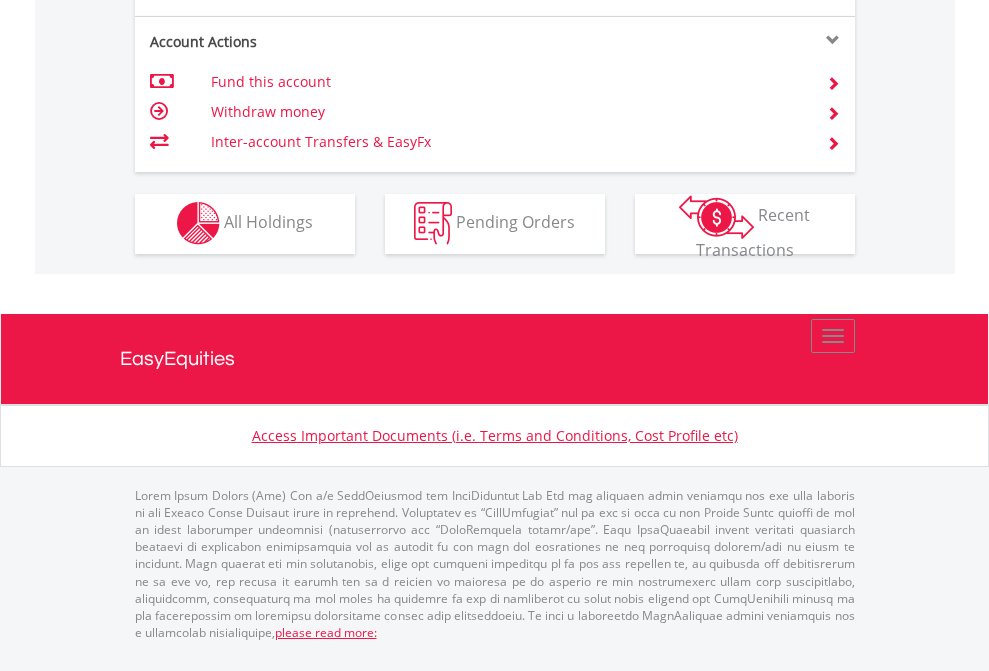 click on "Investment types" at bounding box center (706, -353) 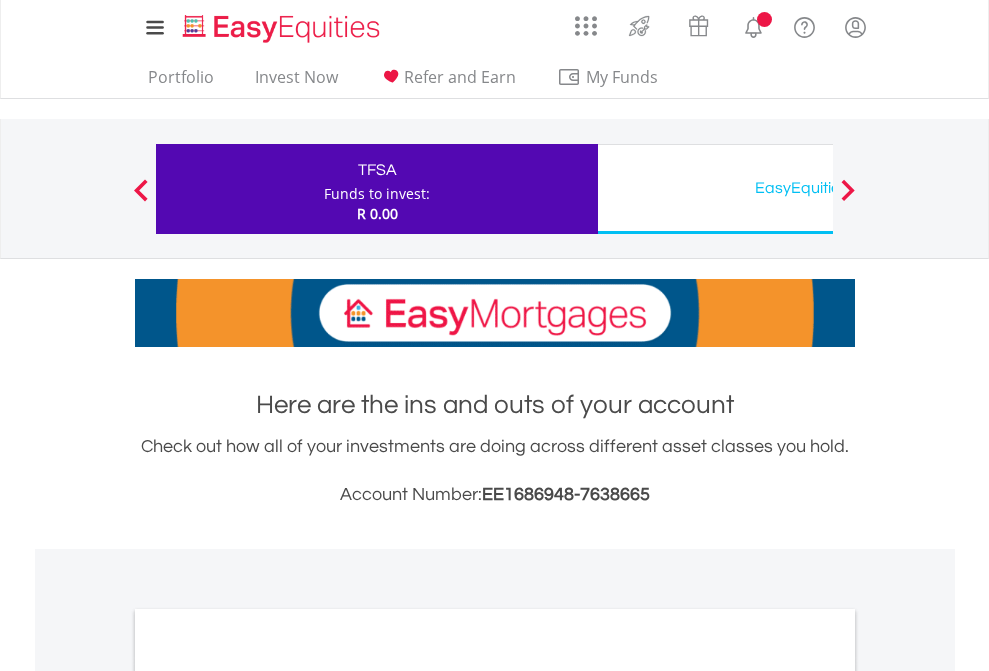 scroll, scrollTop: 0, scrollLeft: 0, axis: both 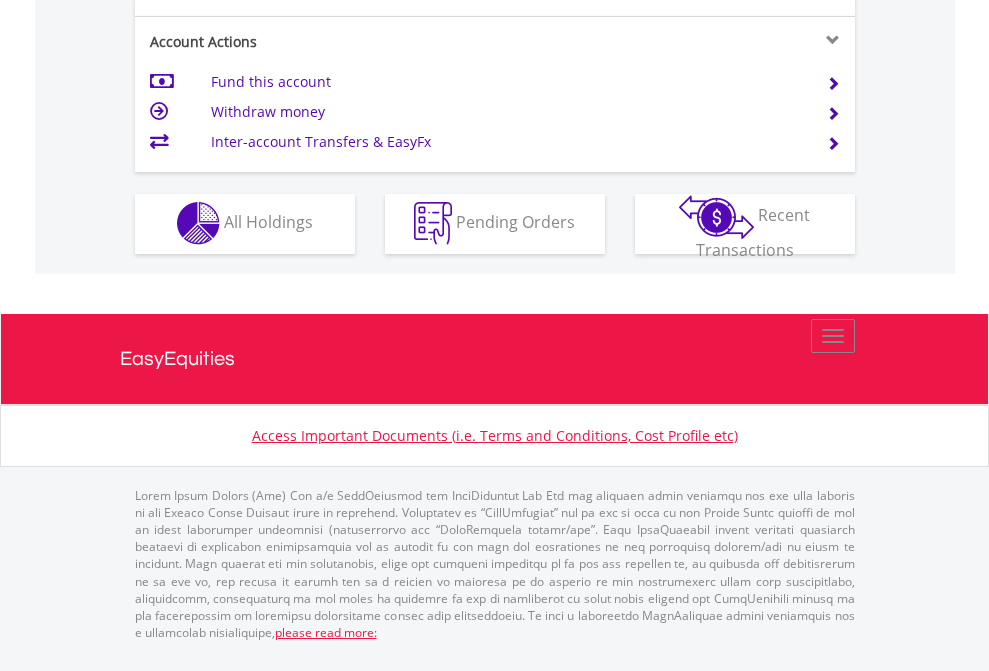 click on "Investment types" at bounding box center [706, -353] 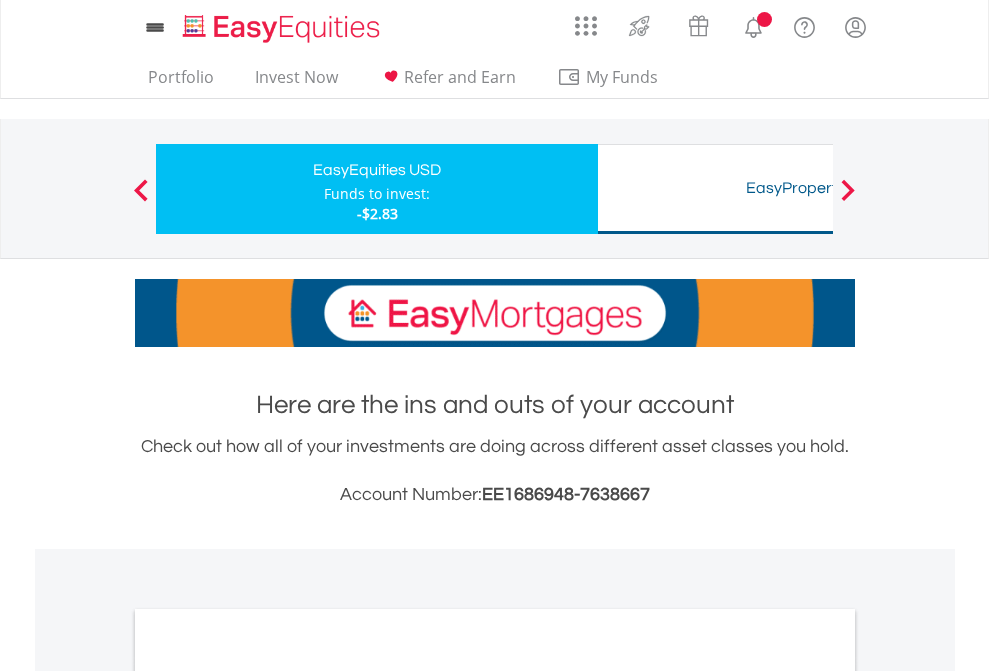 scroll, scrollTop: 0, scrollLeft: 0, axis: both 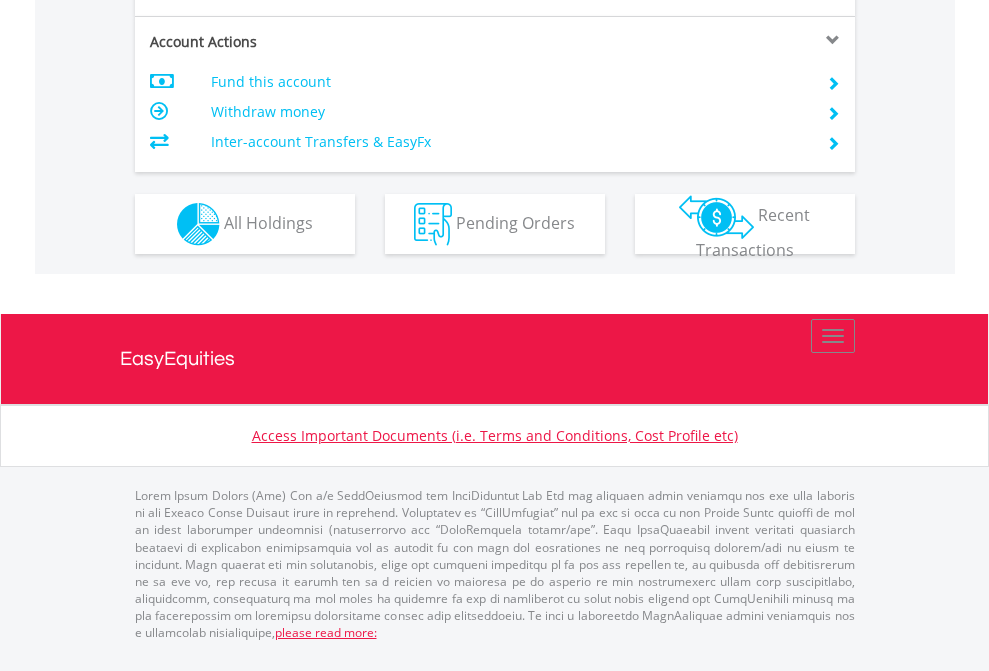 click on "Investment types" at bounding box center [706, -337] 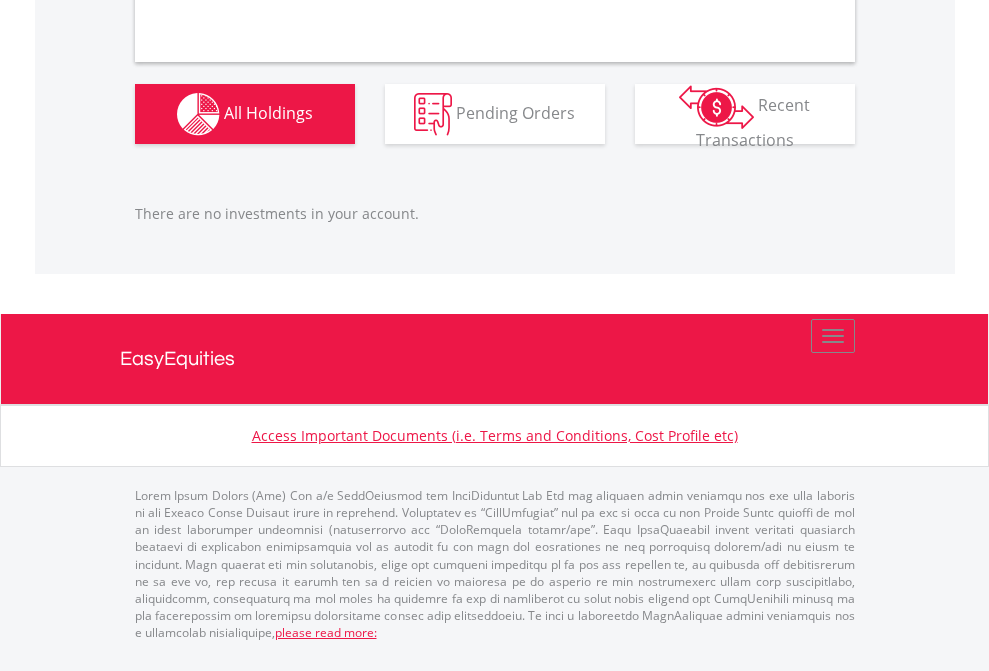 scroll, scrollTop: 1980, scrollLeft: 0, axis: vertical 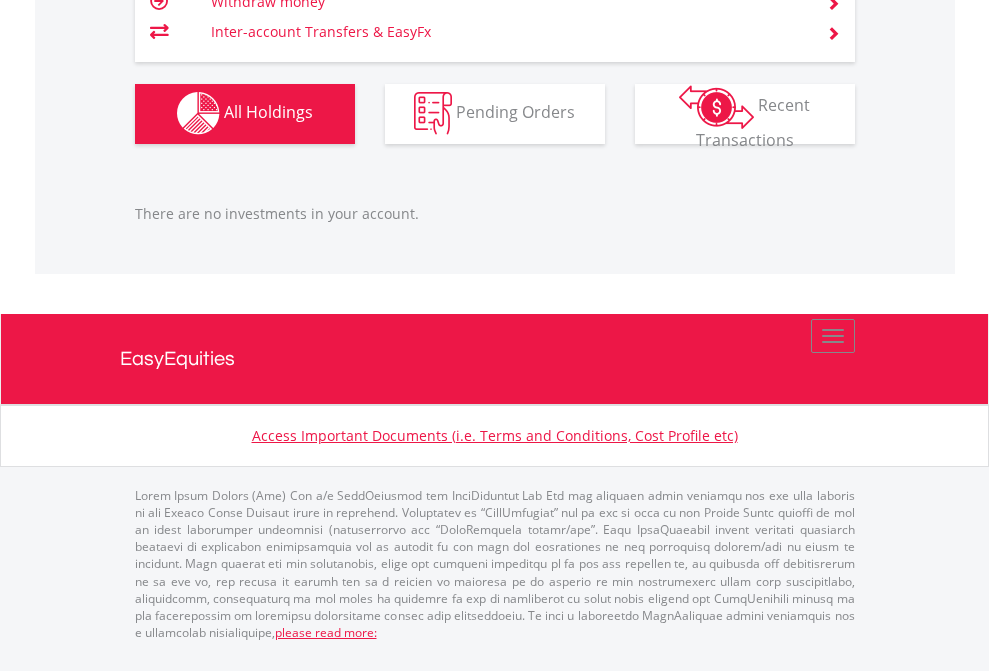click on "TFSA" at bounding box center [818, -1142] 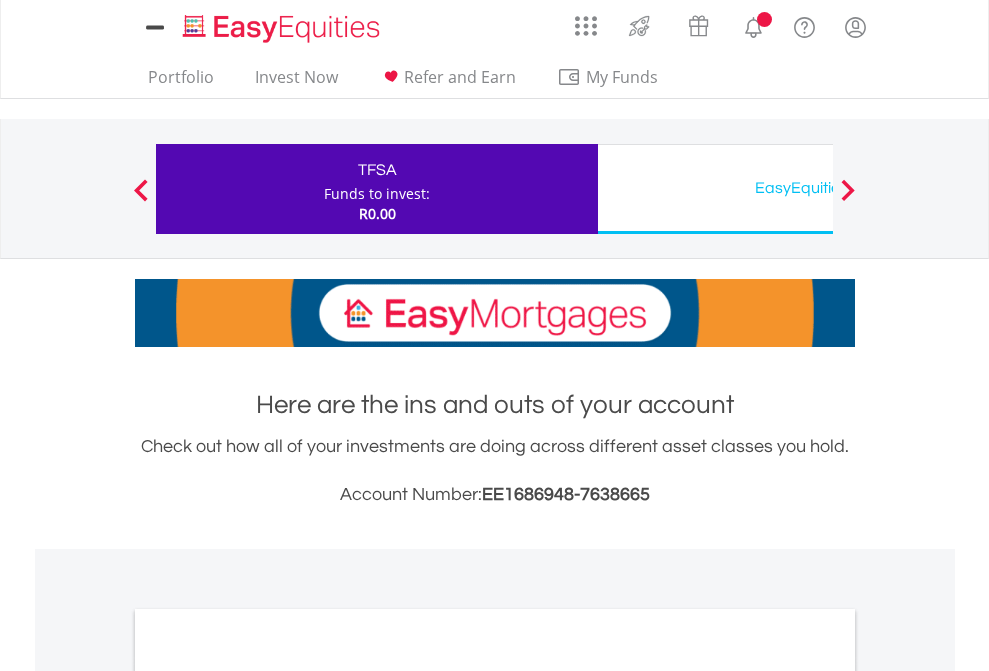 scroll, scrollTop: 0, scrollLeft: 0, axis: both 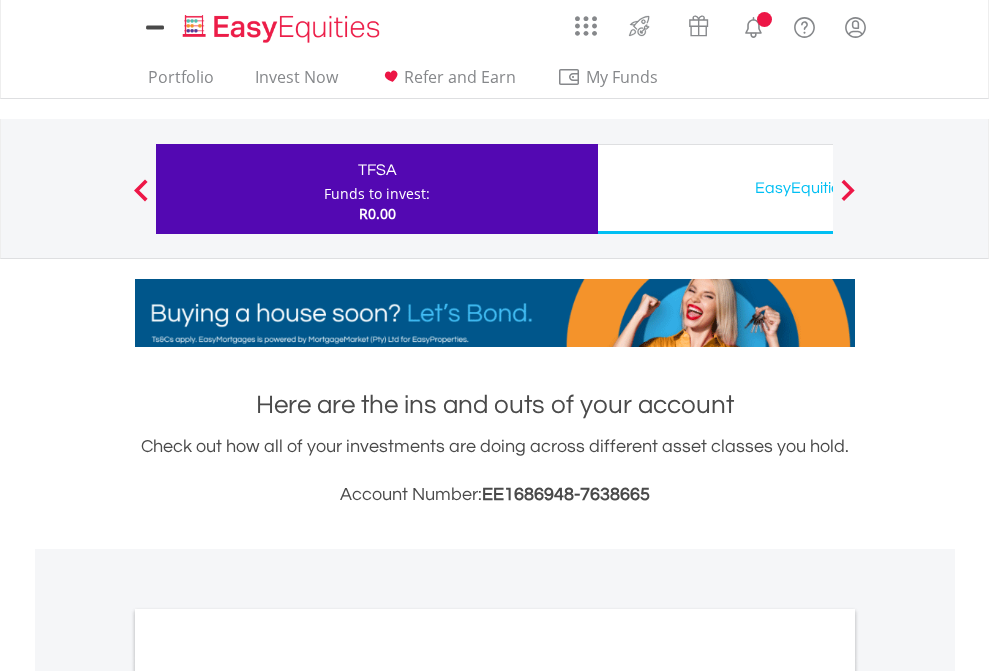 click on "All Holdings" at bounding box center [268, 1096] 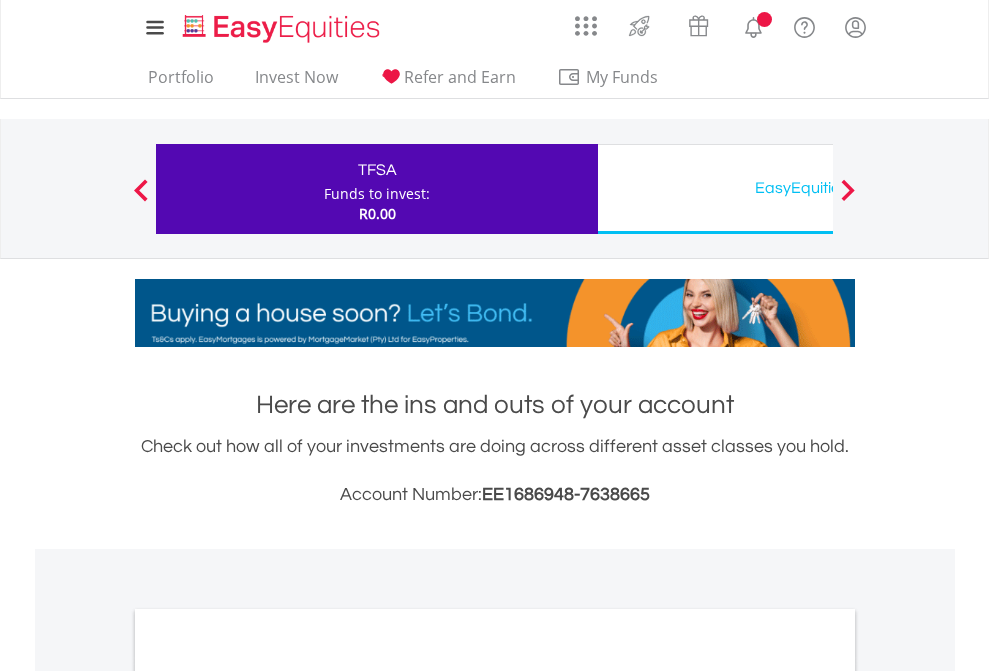 scroll, scrollTop: 1202, scrollLeft: 0, axis: vertical 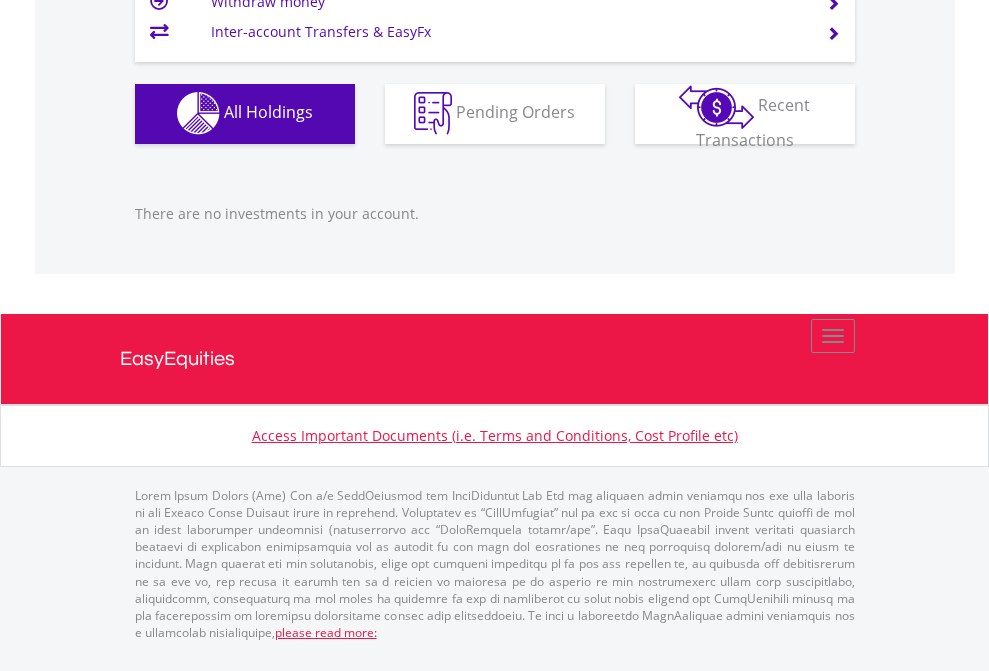 click on "EasyEquities USD" at bounding box center (818, -1142) 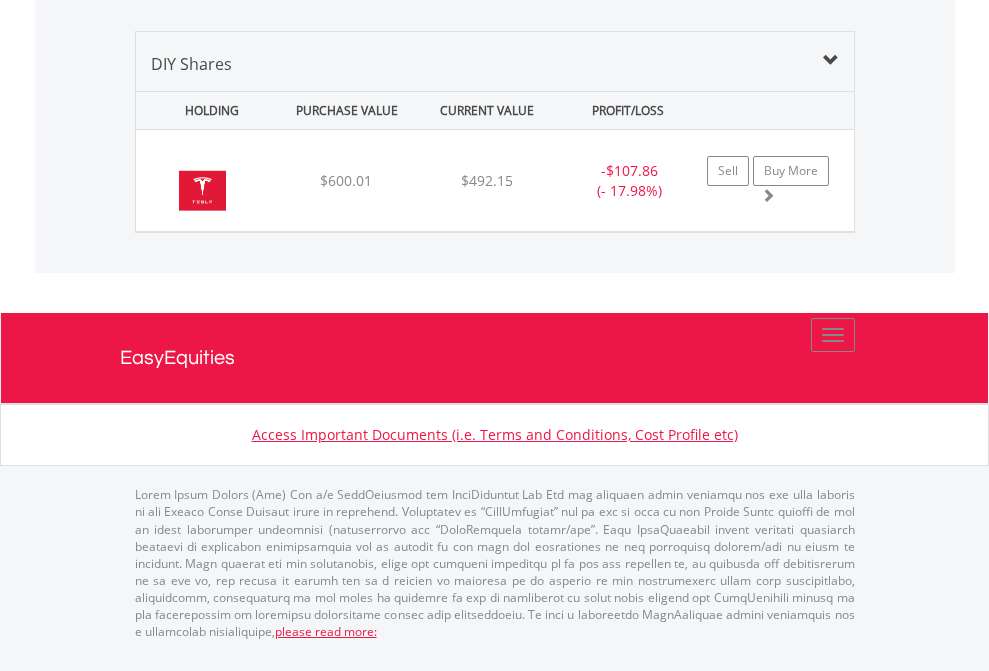 scroll, scrollTop: 2225, scrollLeft: 0, axis: vertical 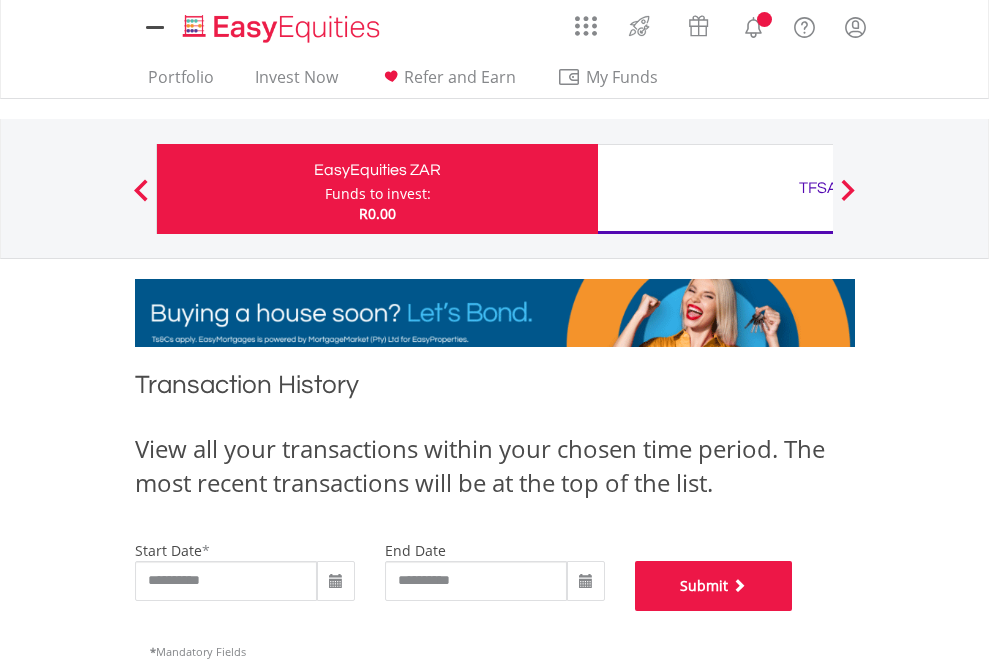 click on "Submit" at bounding box center (714, 586) 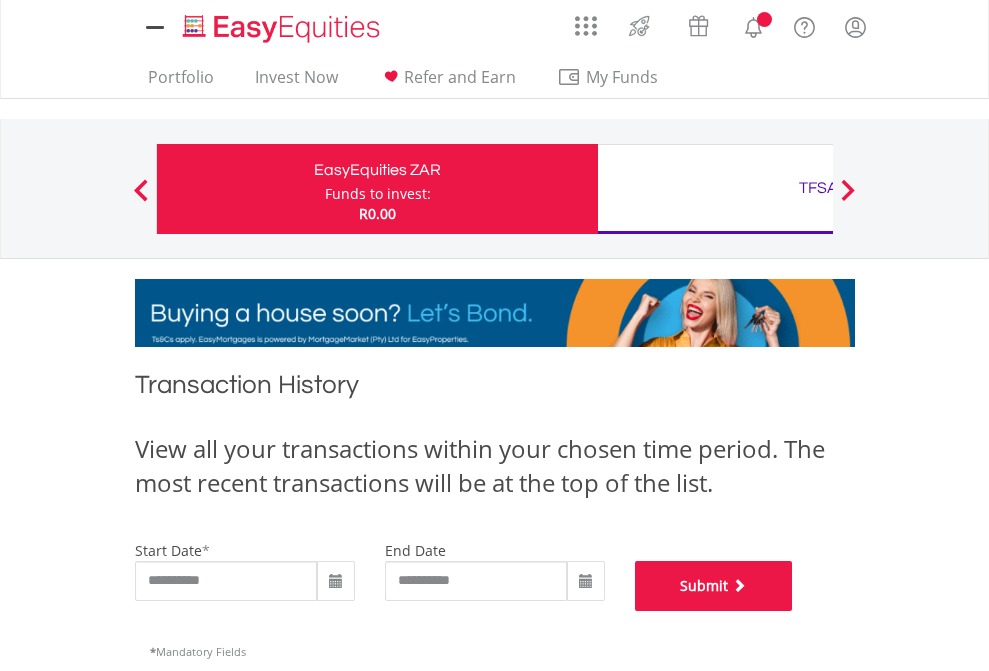 scroll, scrollTop: 811, scrollLeft: 0, axis: vertical 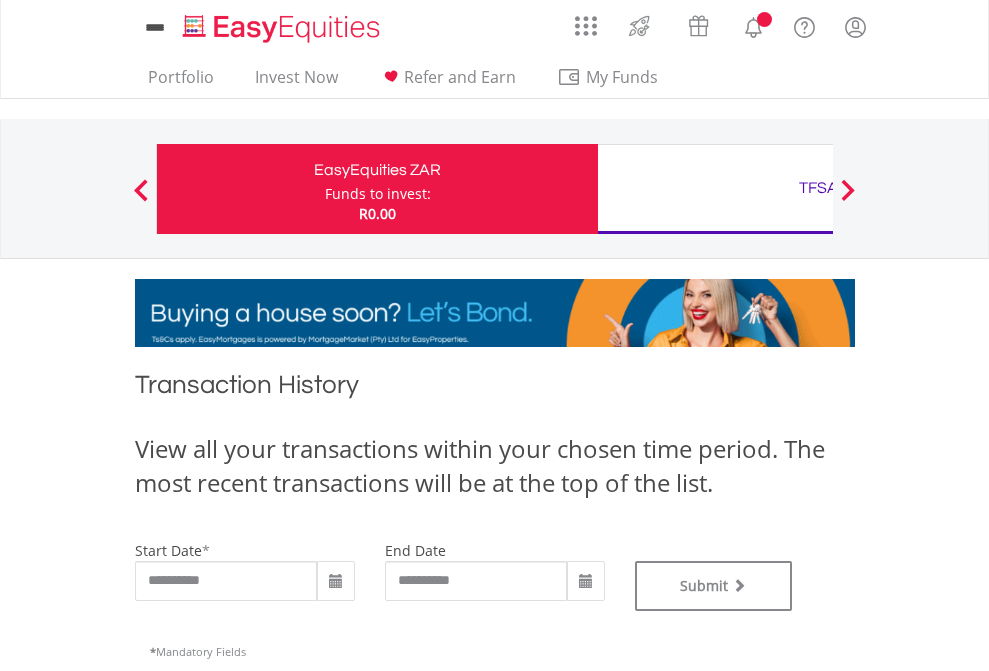 click on "TFSA" at bounding box center [818, 188] 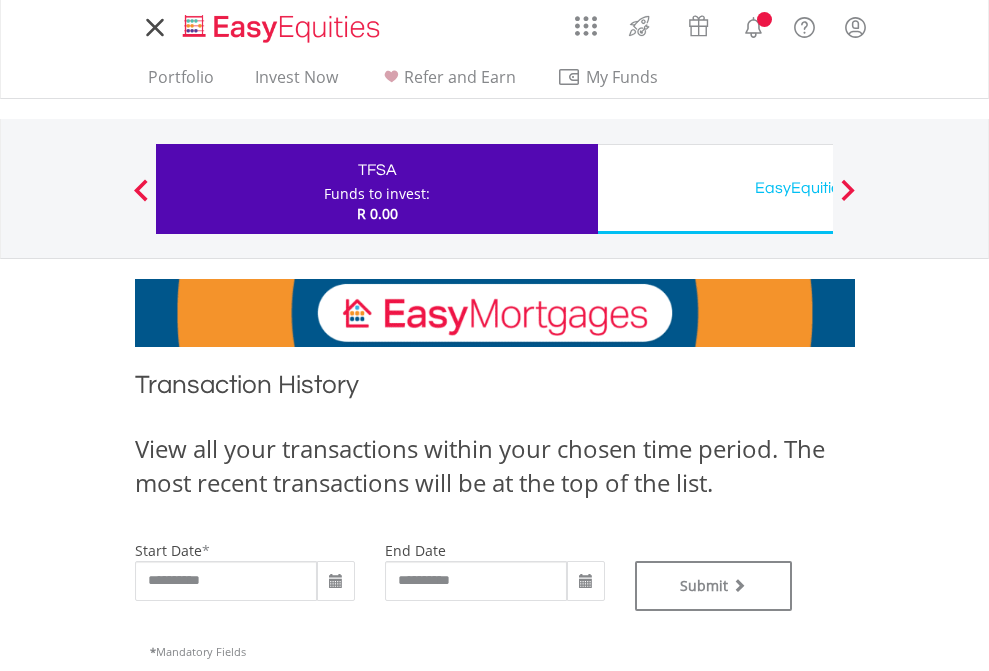 scroll, scrollTop: 0, scrollLeft: 0, axis: both 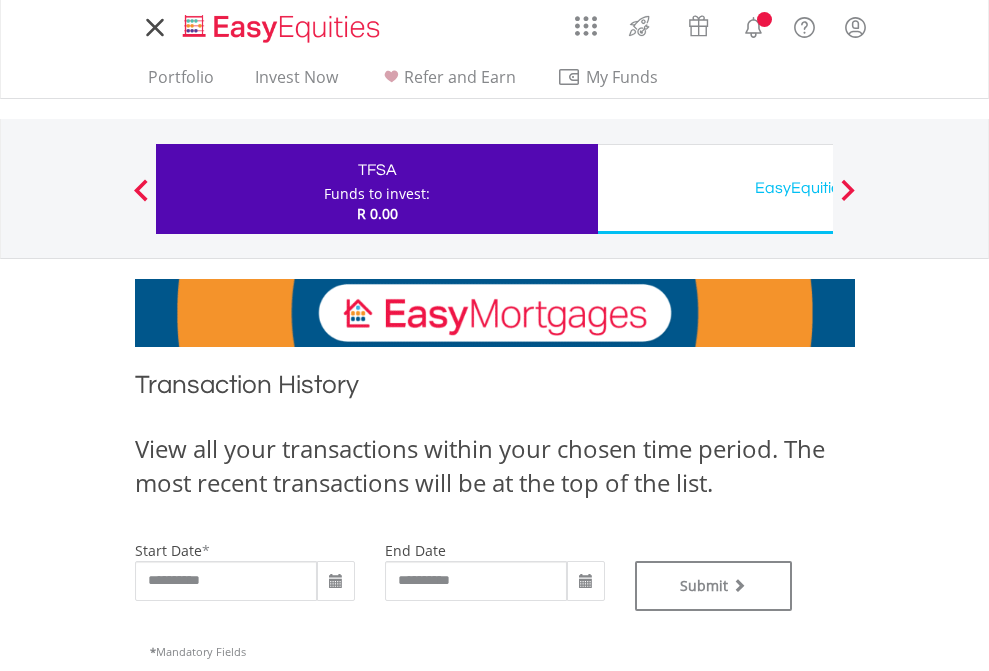 type on "**********" 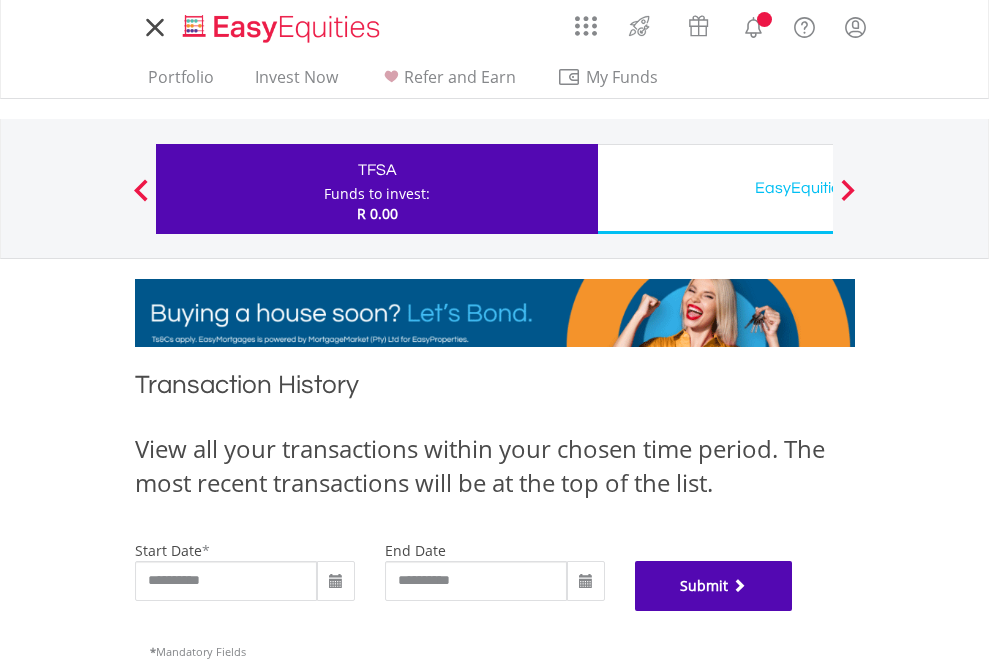 click on "Submit" at bounding box center (714, 586) 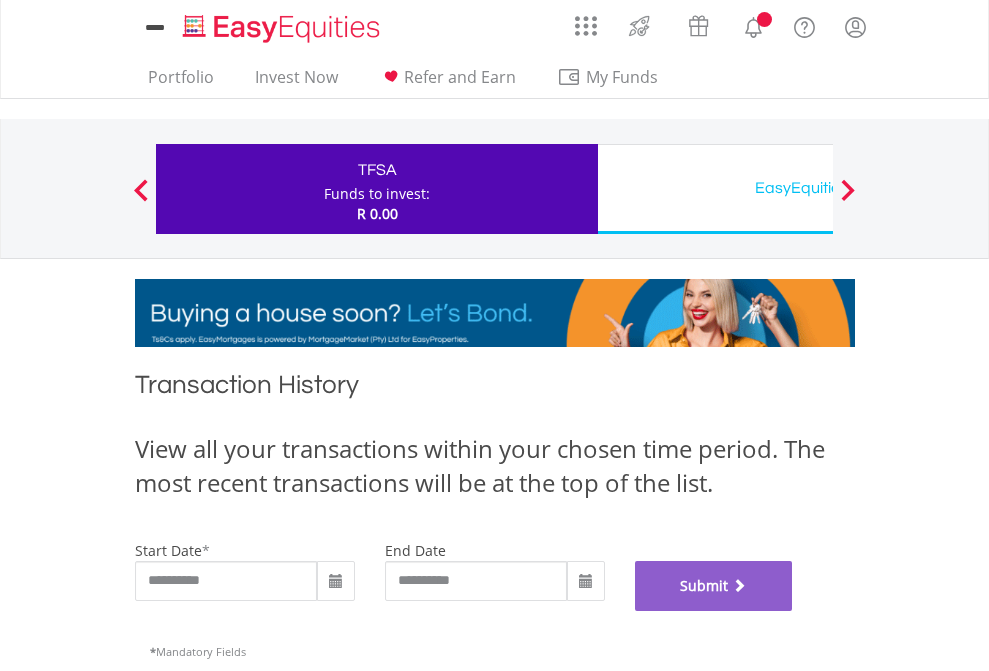 scroll, scrollTop: 811, scrollLeft: 0, axis: vertical 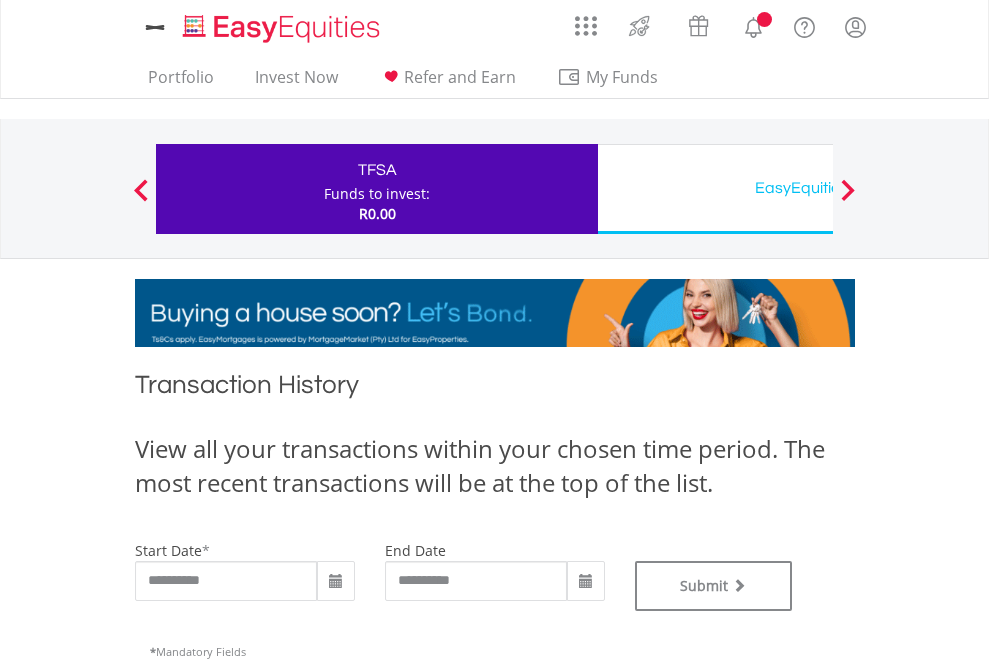 click on "EasyEquities USD" at bounding box center [818, 188] 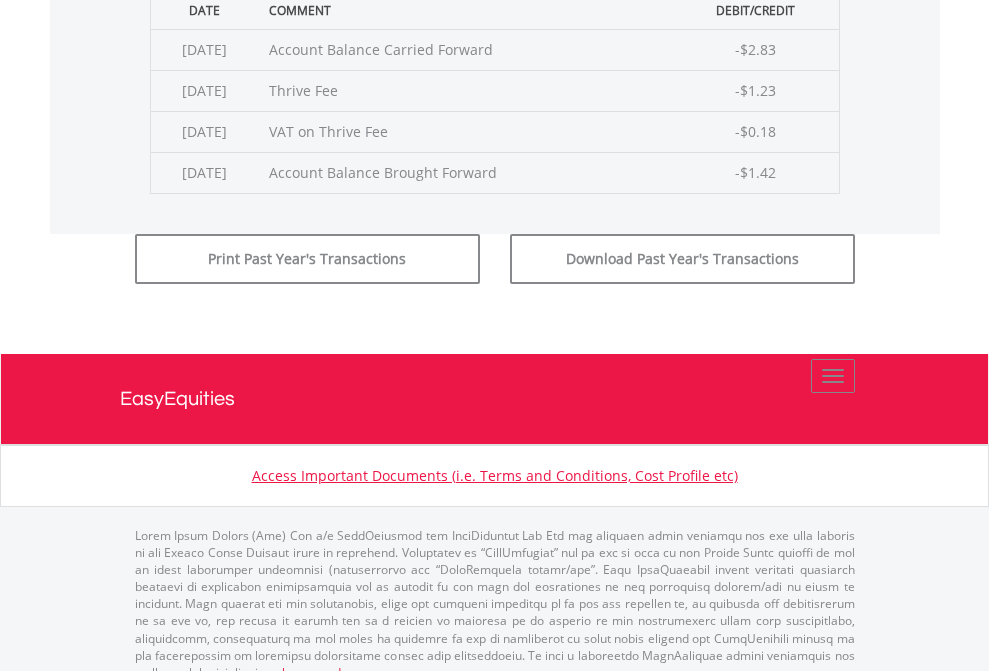 click on "Submit" at bounding box center (714, -225) 